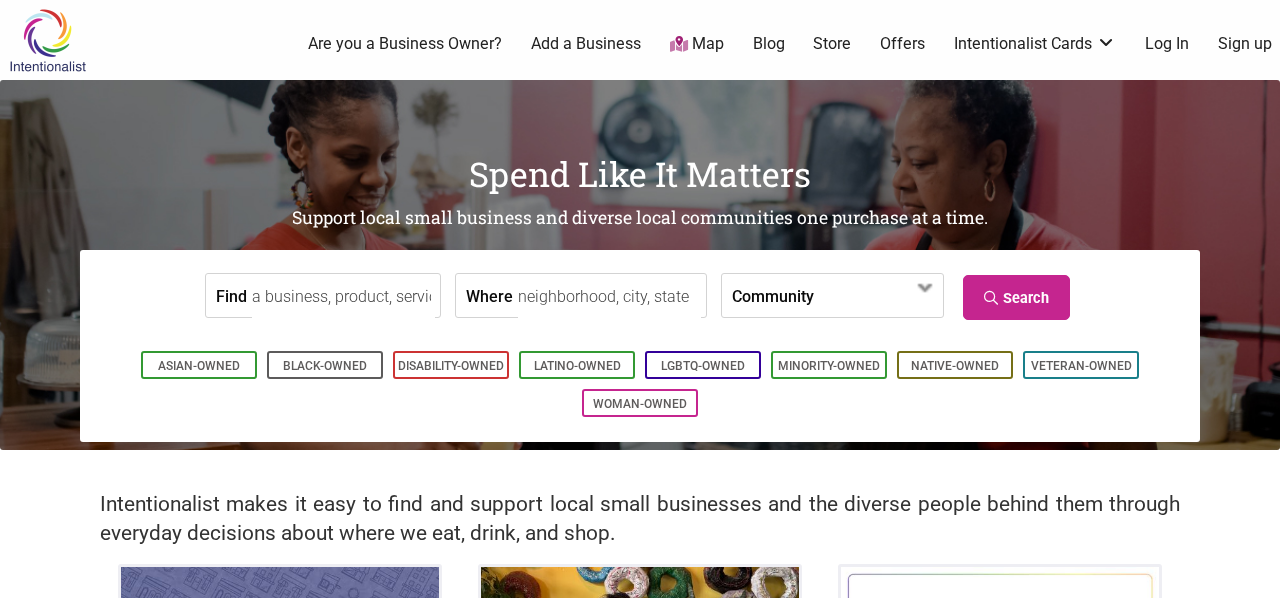 scroll, scrollTop: 0, scrollLeft: 0, axis: both 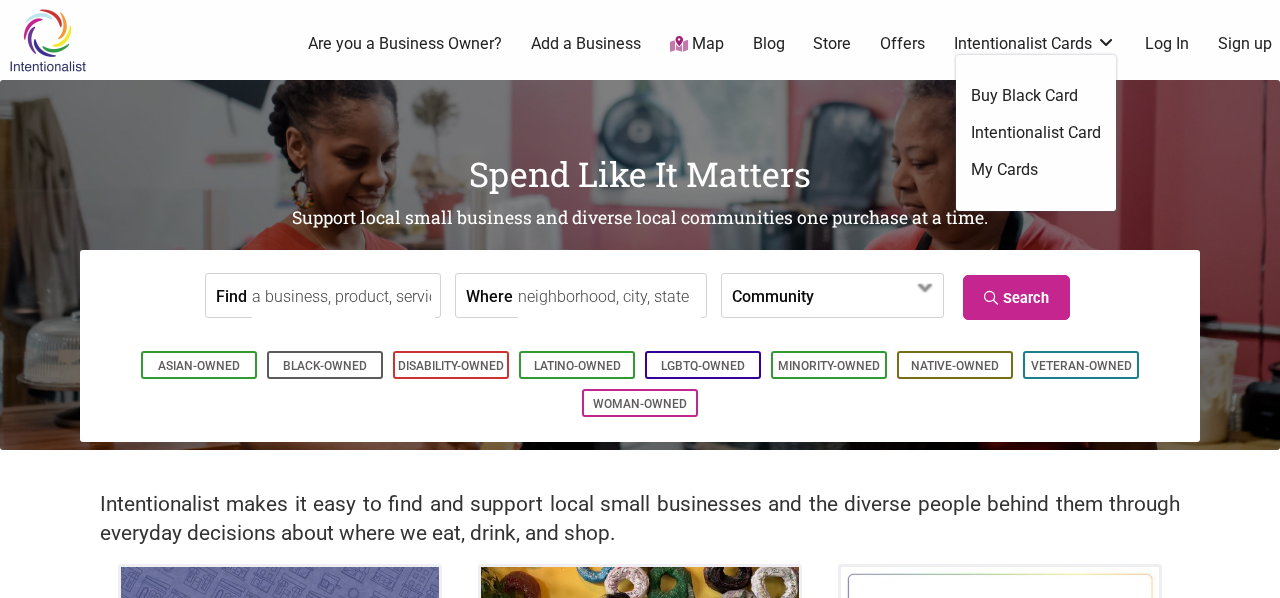 click on "Intentionalist Card" at bounding box center [1036, 133] 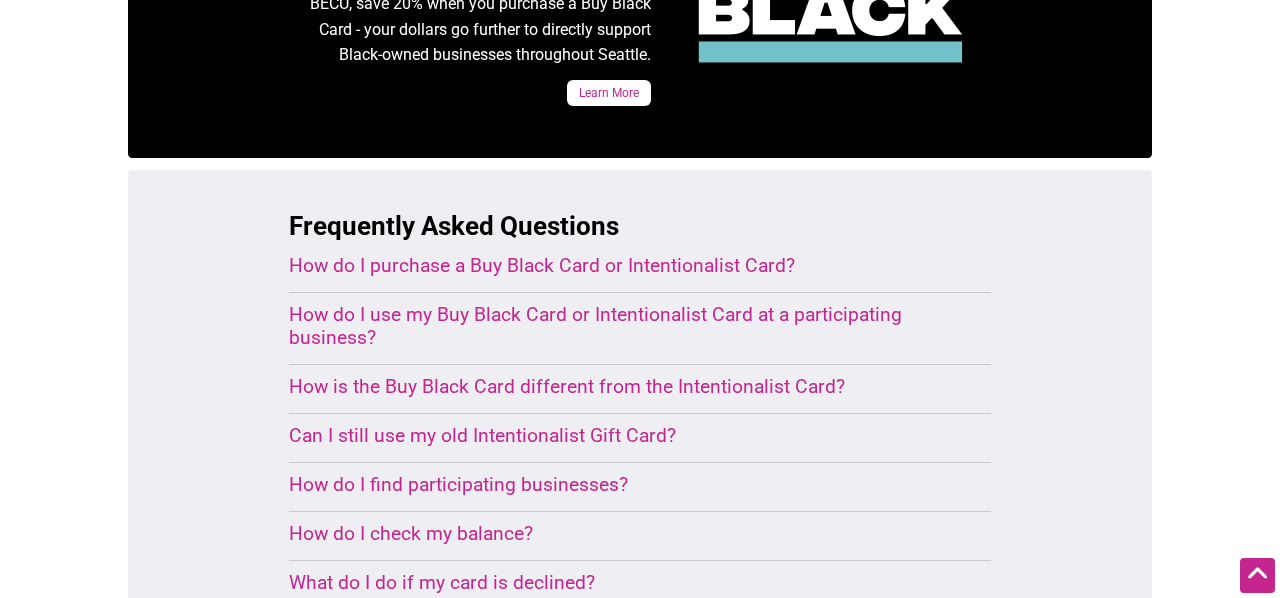 scroll, scrollTop: 1076, scrollLeft: 0, axis: vertical 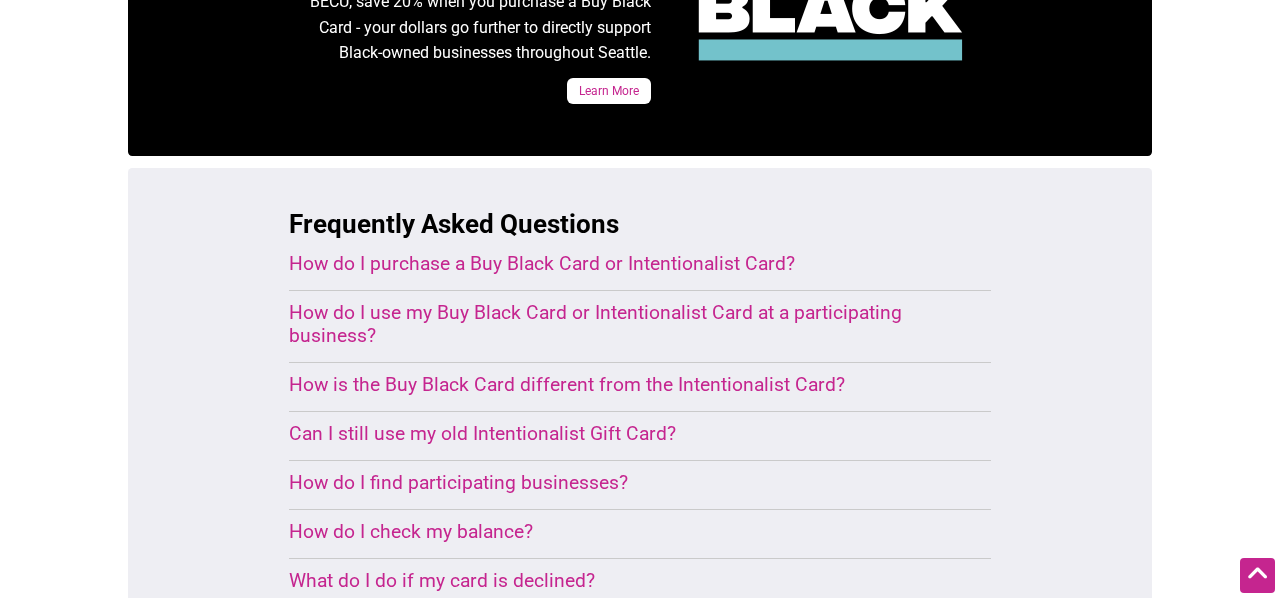 click on "How do I purchase a Buy Black Card or Intentionalist Card?" at bounding box center [616, 263] 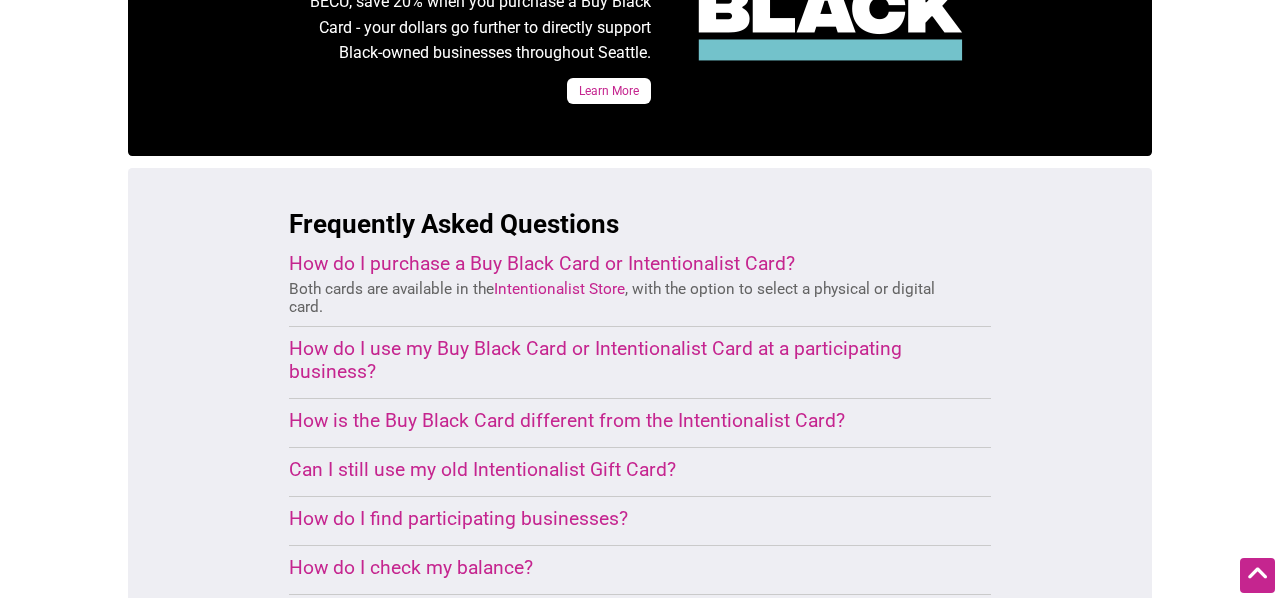 click on "Intentionalist Store" at bounding box center [559, 289] 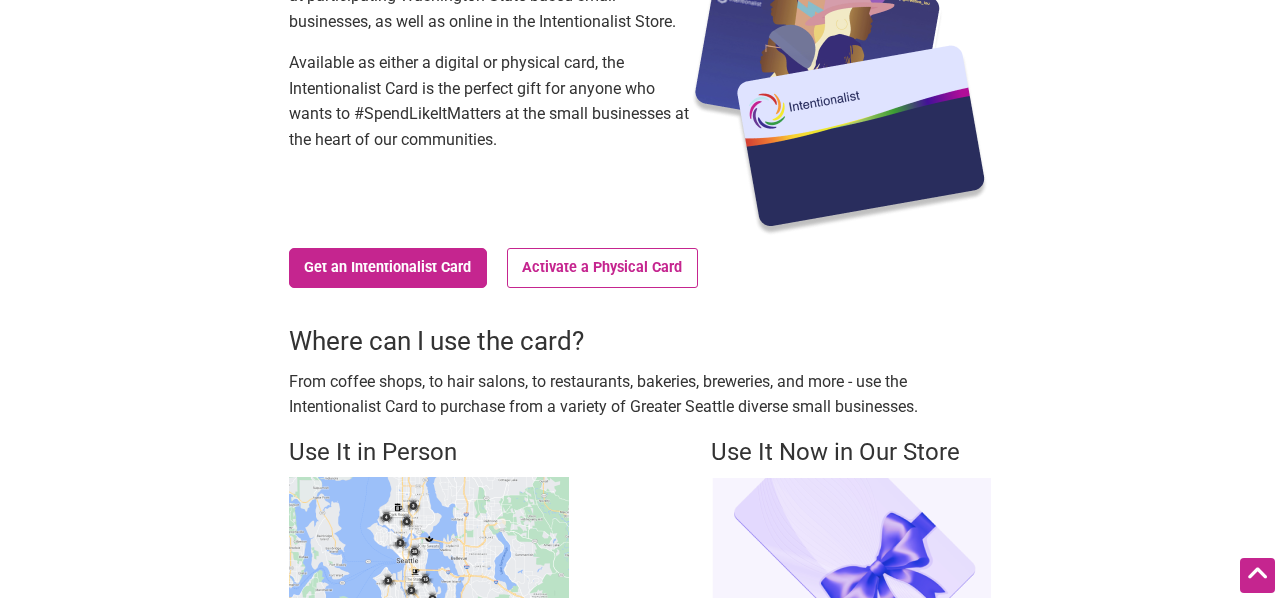 scroll, scrollTop: 0, scrollLeft: 0, axis: both 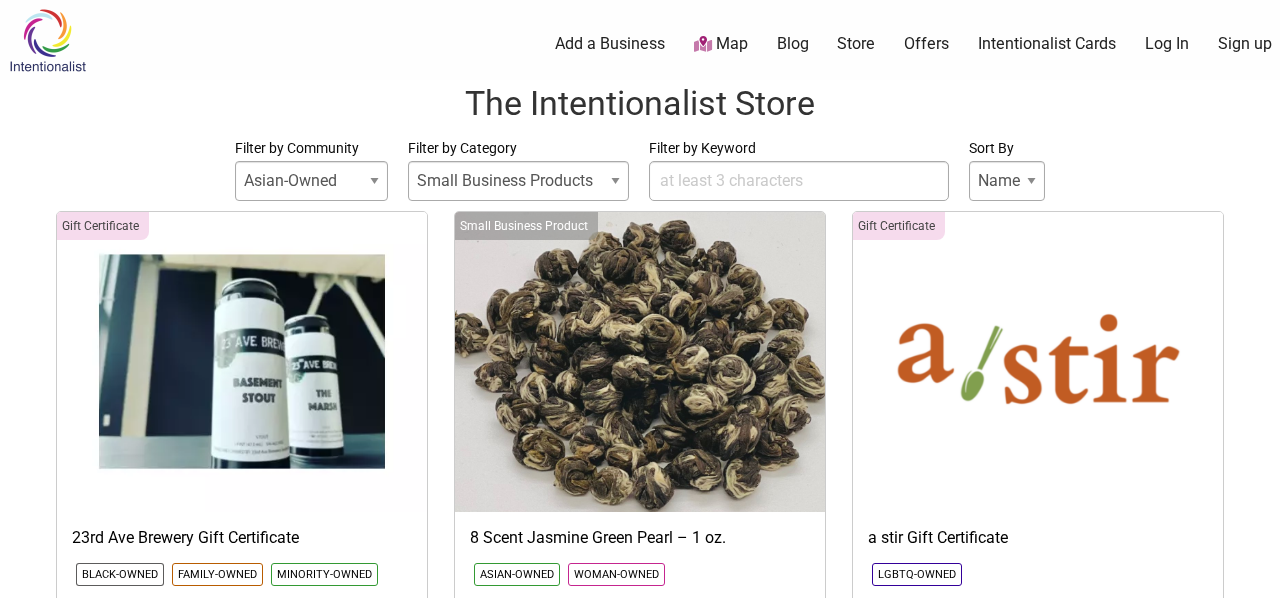 select 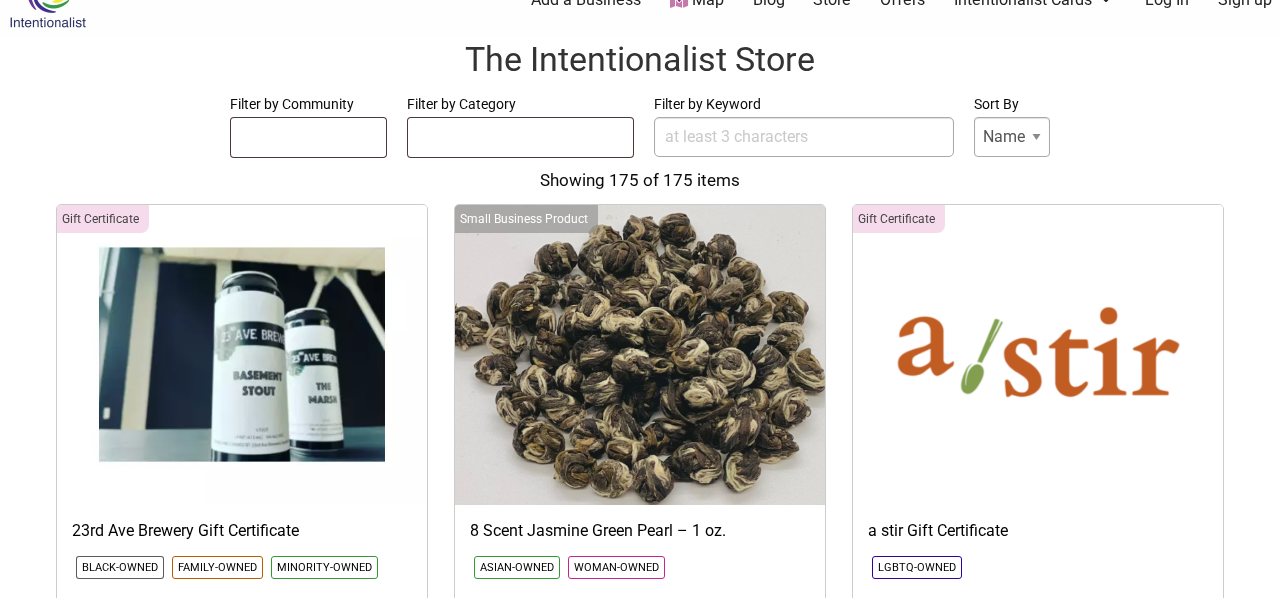 scroll, scrollTop: 0, scrollLeft: 0, axis: both 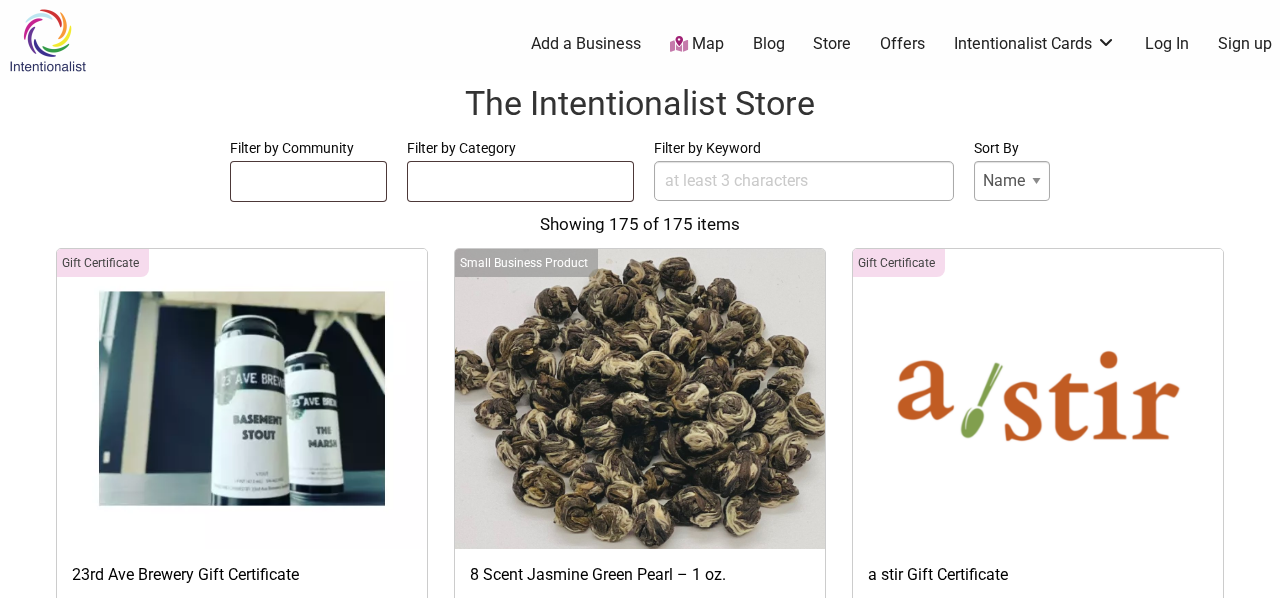 click on "0 Add a Business
Map
Blog
Store
Offers
Intentionalist Cards
Buy Black Card
Intentionalist Card
My Cards
Log In Sign up" at bounding box center (732, 44) 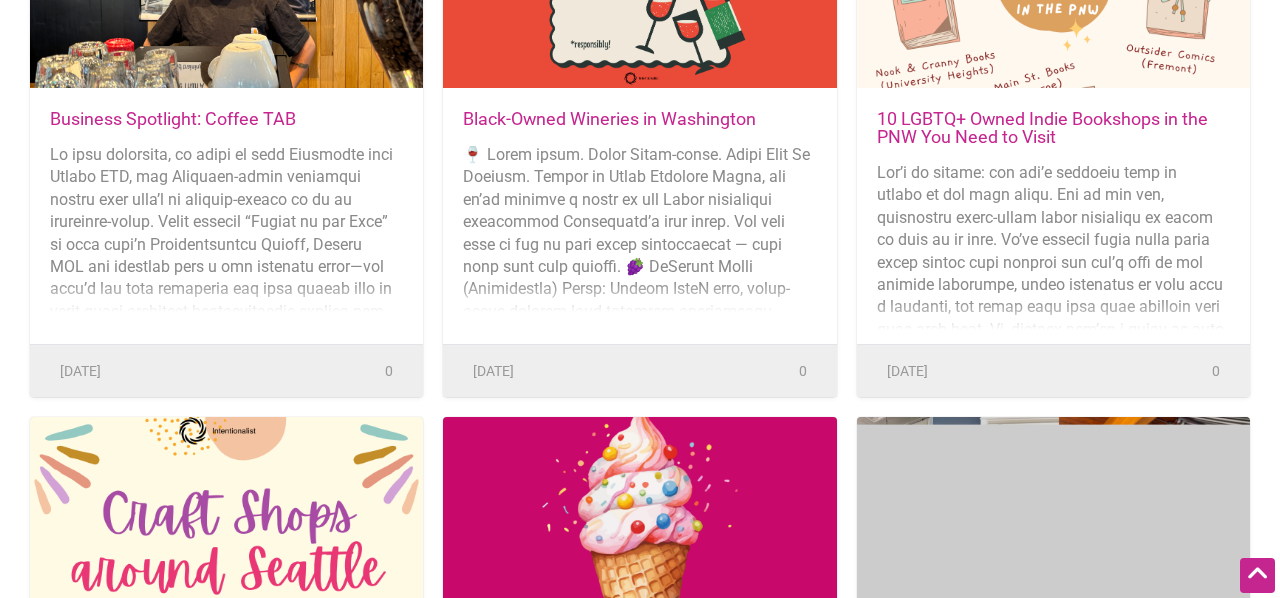 scroll, scrollTop: 398, scrollLeft: 0, axis: vertical 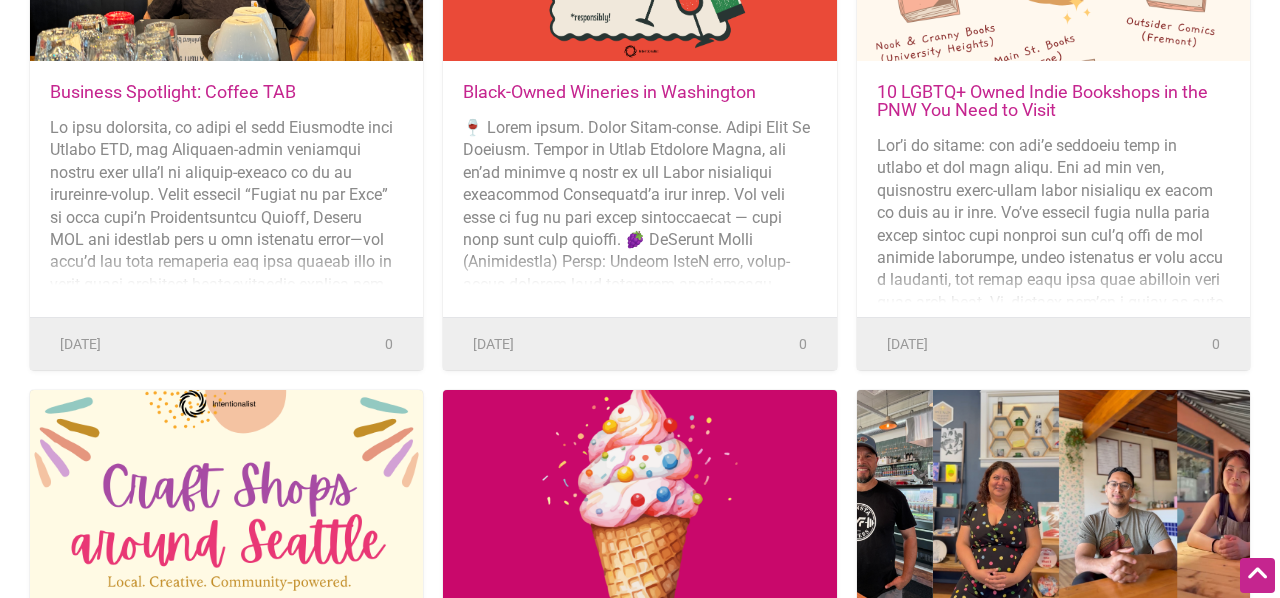 click on "10 LGBTQ+ Owned Indie Bookshops in the PNW You Need to Visit" at bounding box center (1042, 100) 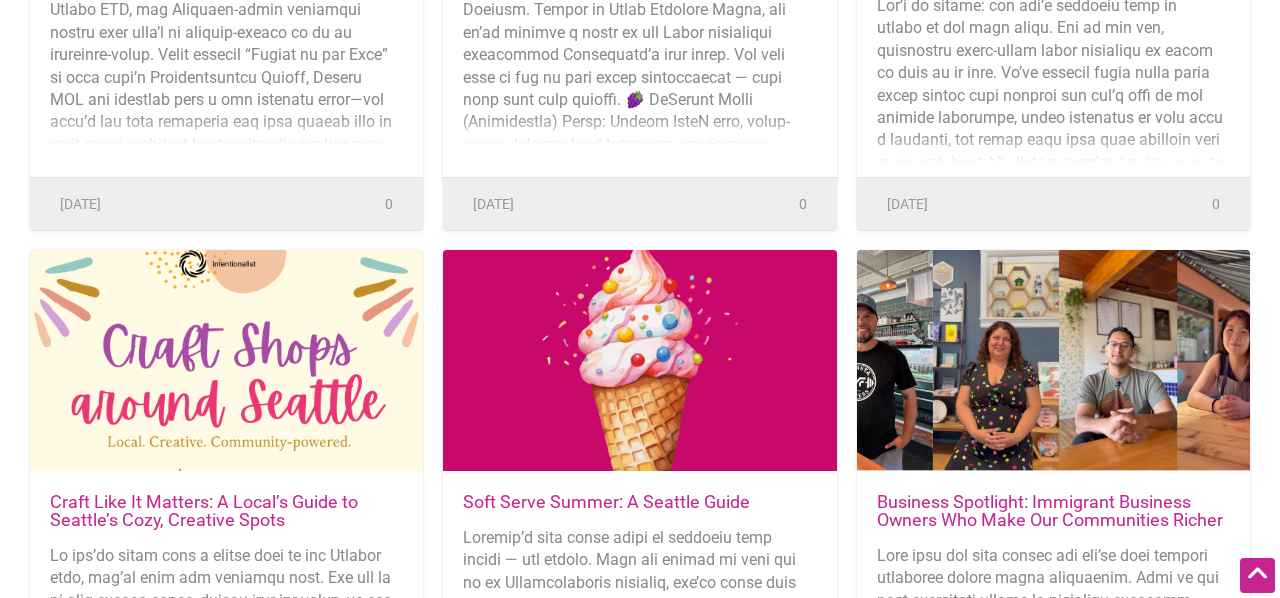 scroll, scrollTop: 570, scrollLeft: 0, axis: vertical 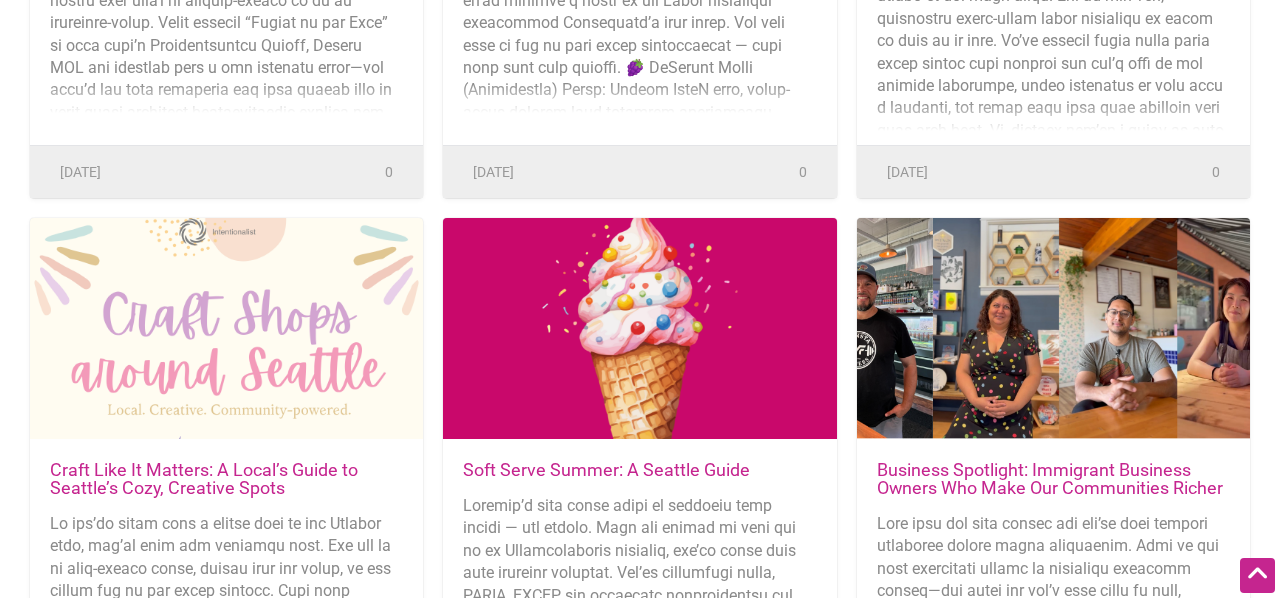 click at bounding box center (226, 329) 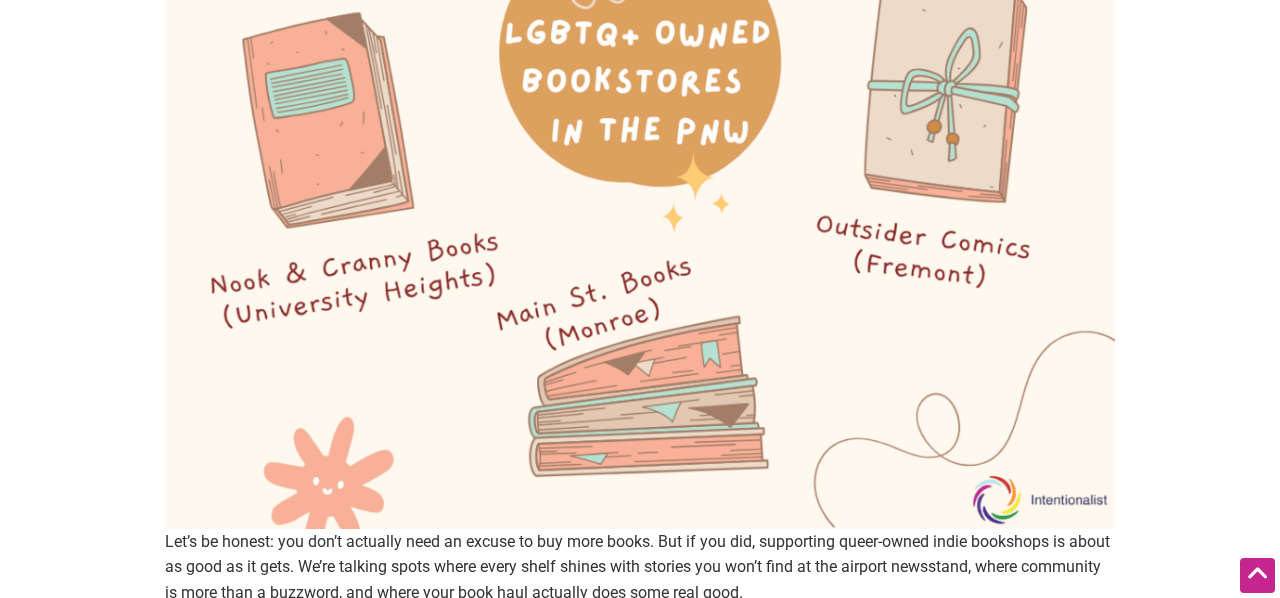 scroll, scrollTop: 675, scrollLeft: 0, axis: vertical 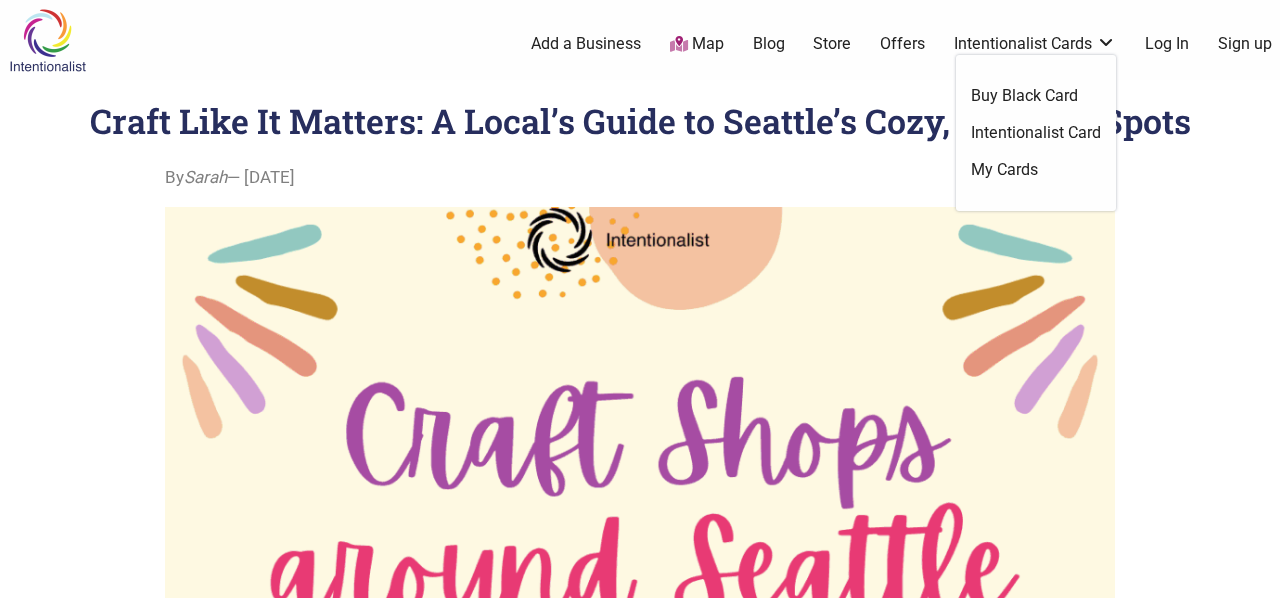 click on "Offers" at bounding box center [902, 44] 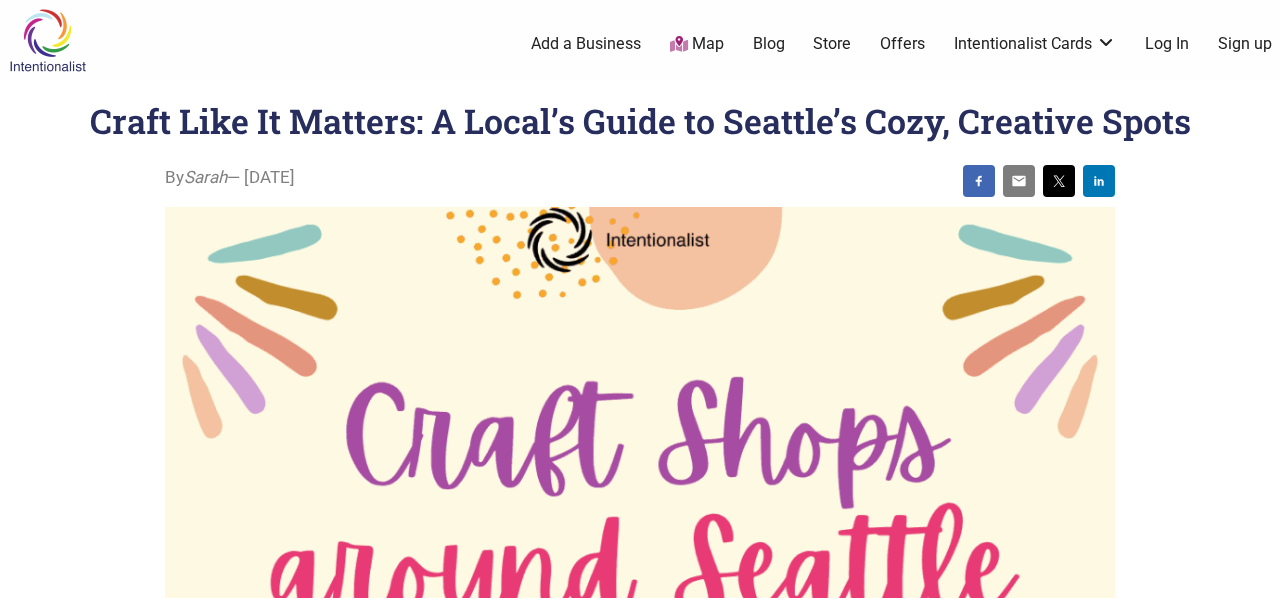 click on "Offers" at bounding box center [902, 44] 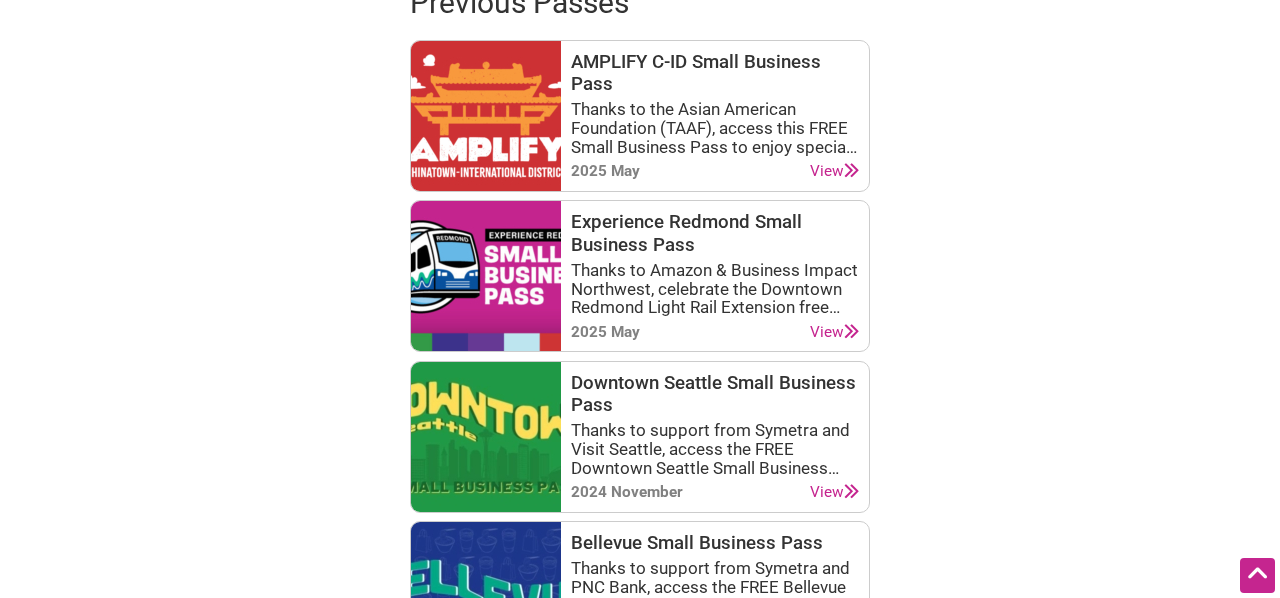 scroll, scrollTop: 1215, scrollLeft: 0, axis: vertical 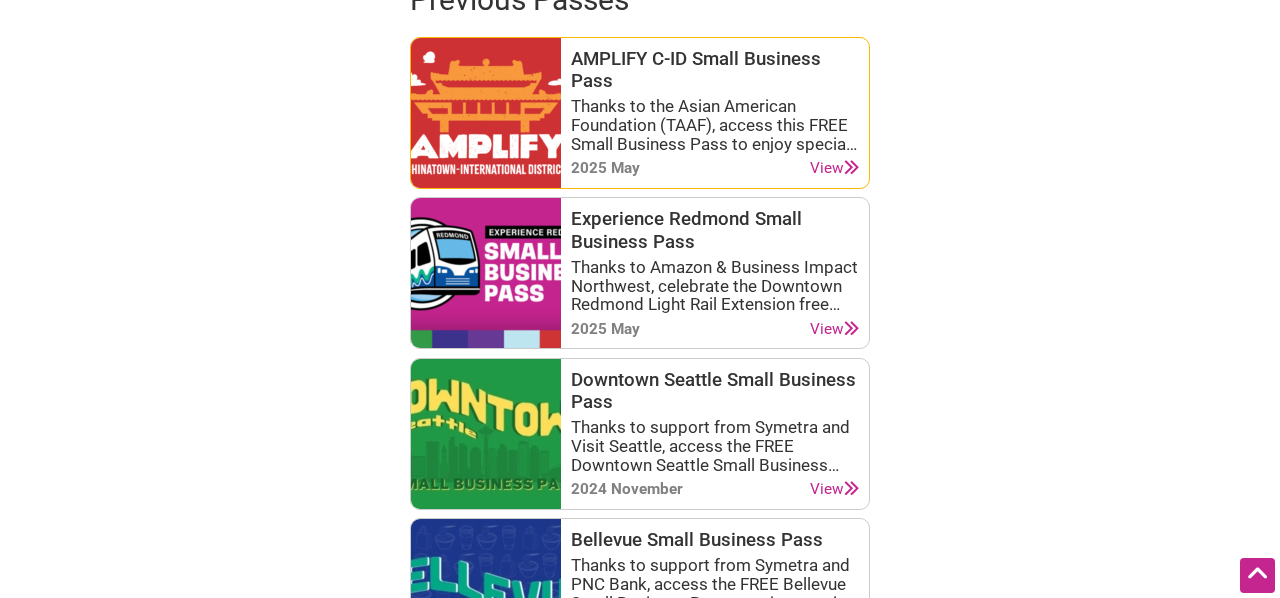 click on "Thanks to the Asian American Foundation (TAAF), access this FREE Small Business Pass to enjoy special offers at small businesses throughout Chinatown, Japantown & Little Saigon! Note: Offers are limited […]" at bounding box center [715, 125] 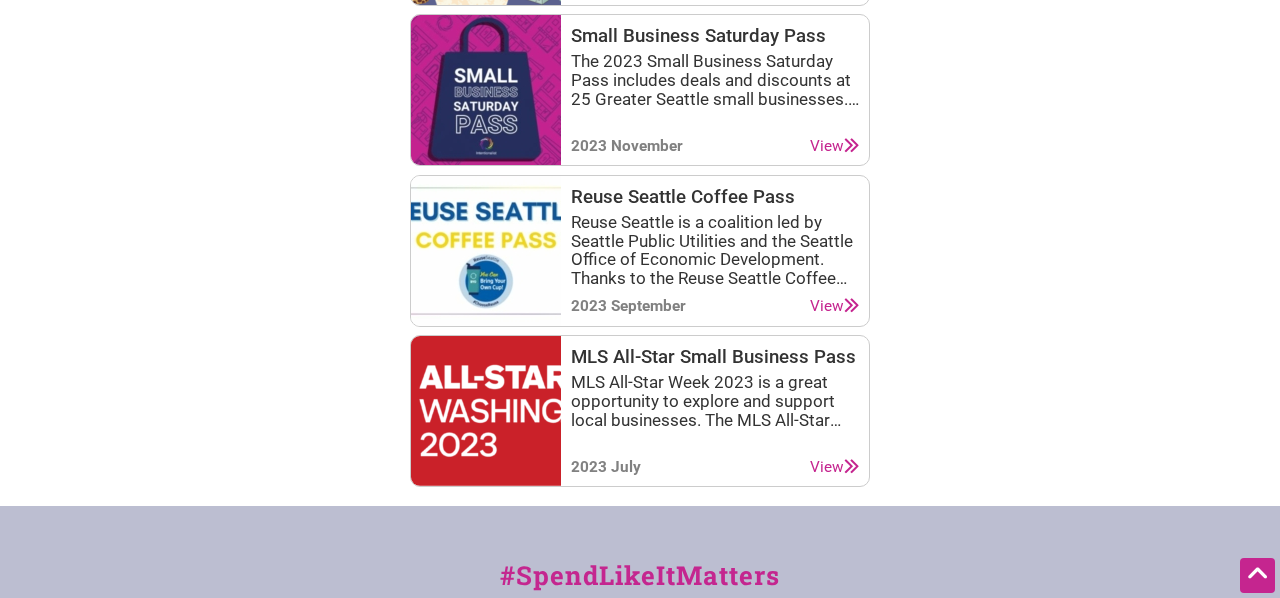 scroll, scrollTop: 3048, scrollLeft: 0, axis: vertical 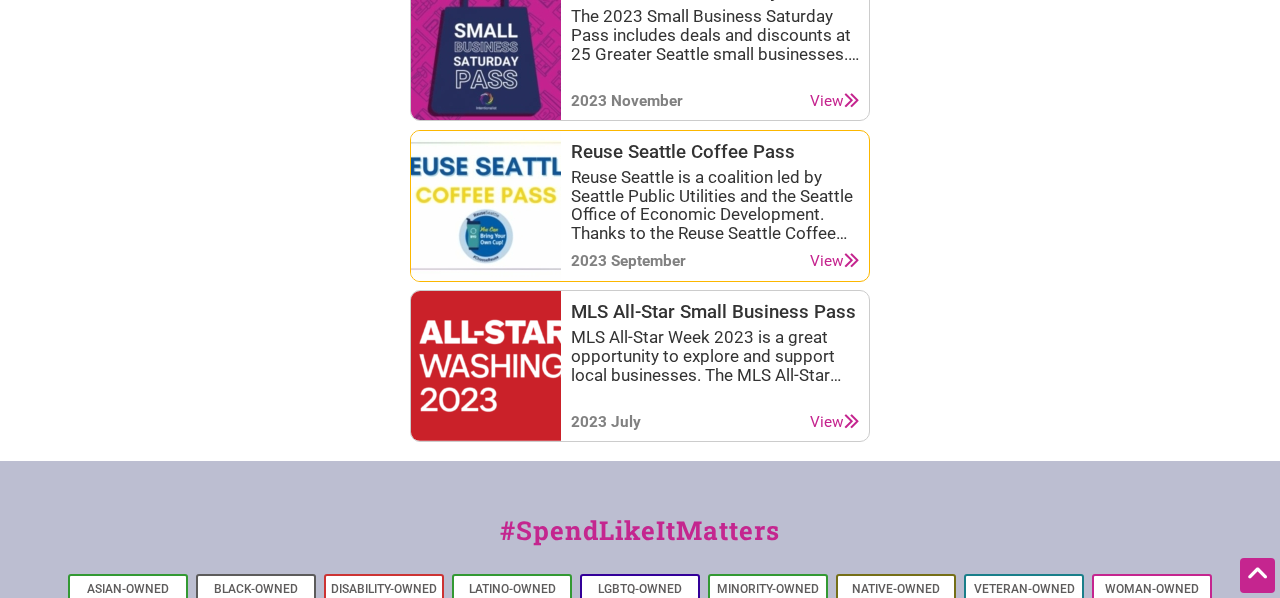click on "Reuse Seattle is a coalition led by Seattle Public Utilities and the Seattle Office of Economic Development. Thanks to the Reuse Seattle Coffee Pass, enjoy a free small beverage of […]" at bounding box center (715, 205) 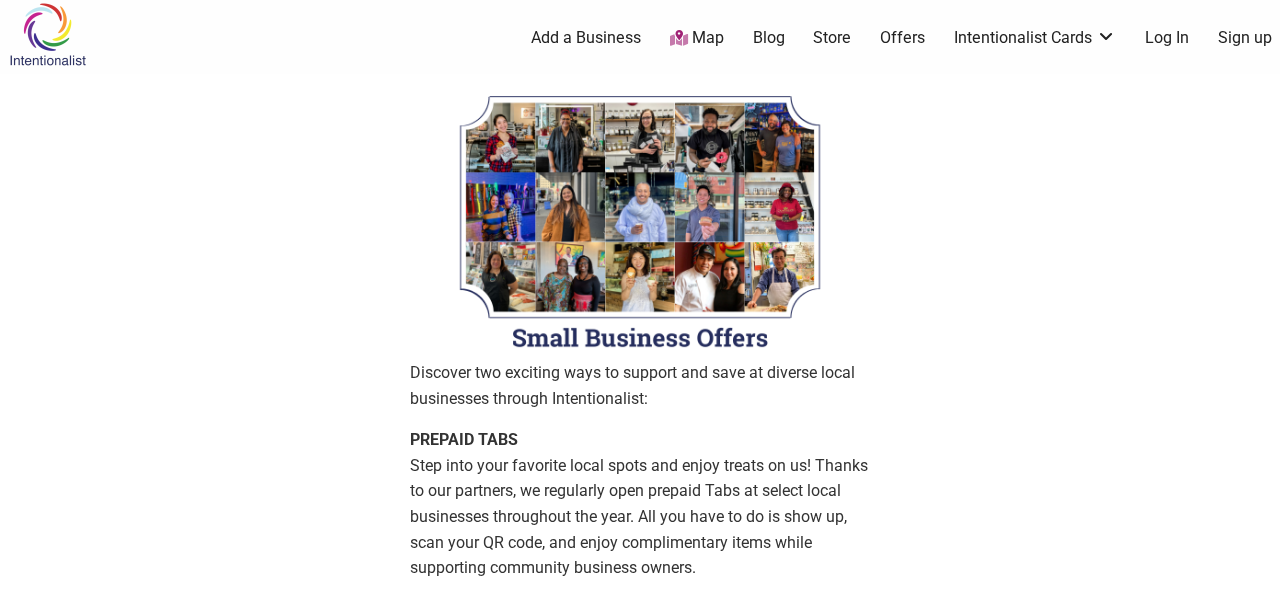 scroll, scrollTop: 0, scrollLeft: 0, axis: both 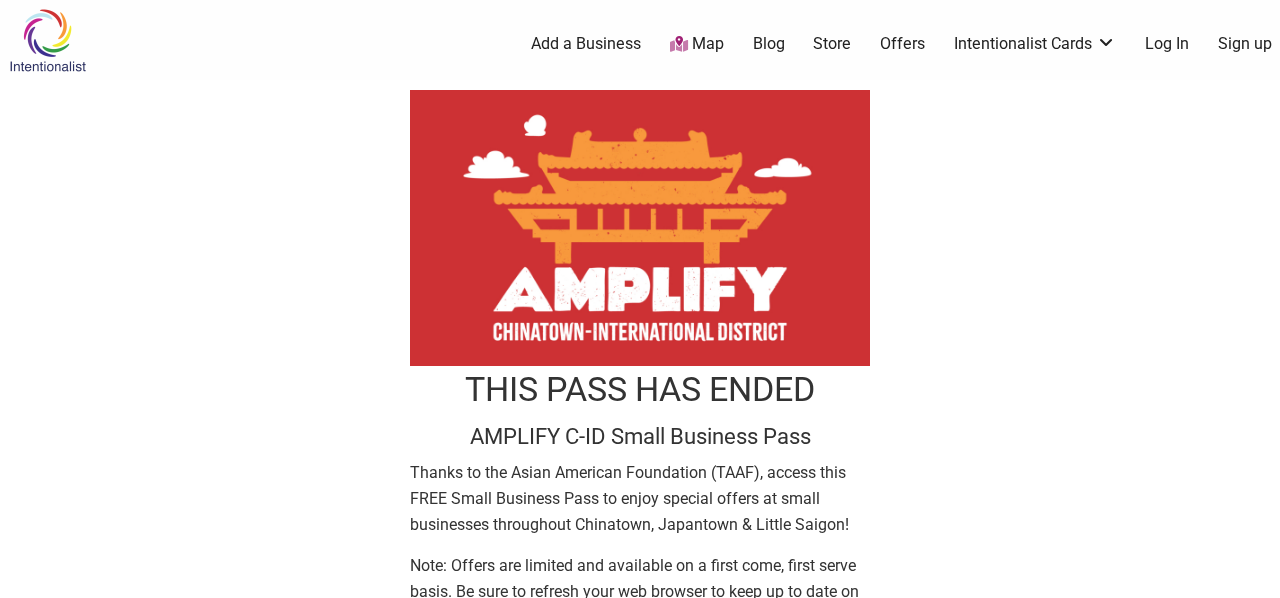 click at bounding box center (640, 228) 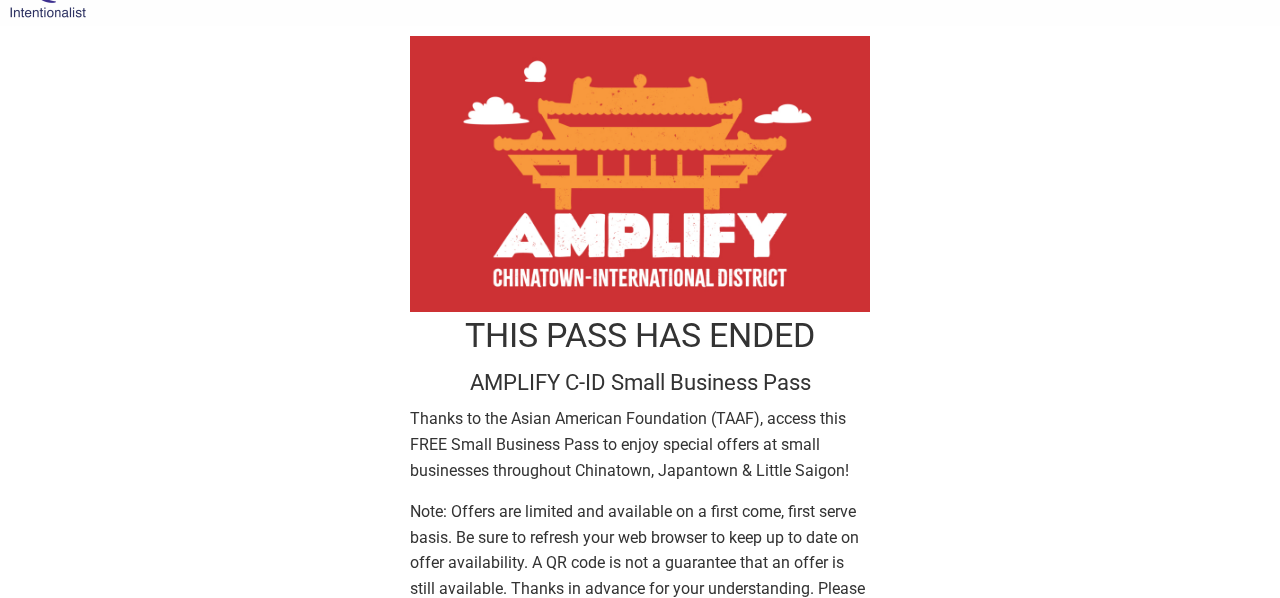 scroll, scrollTop: 61, scrollLeft: 0, axis: vertical 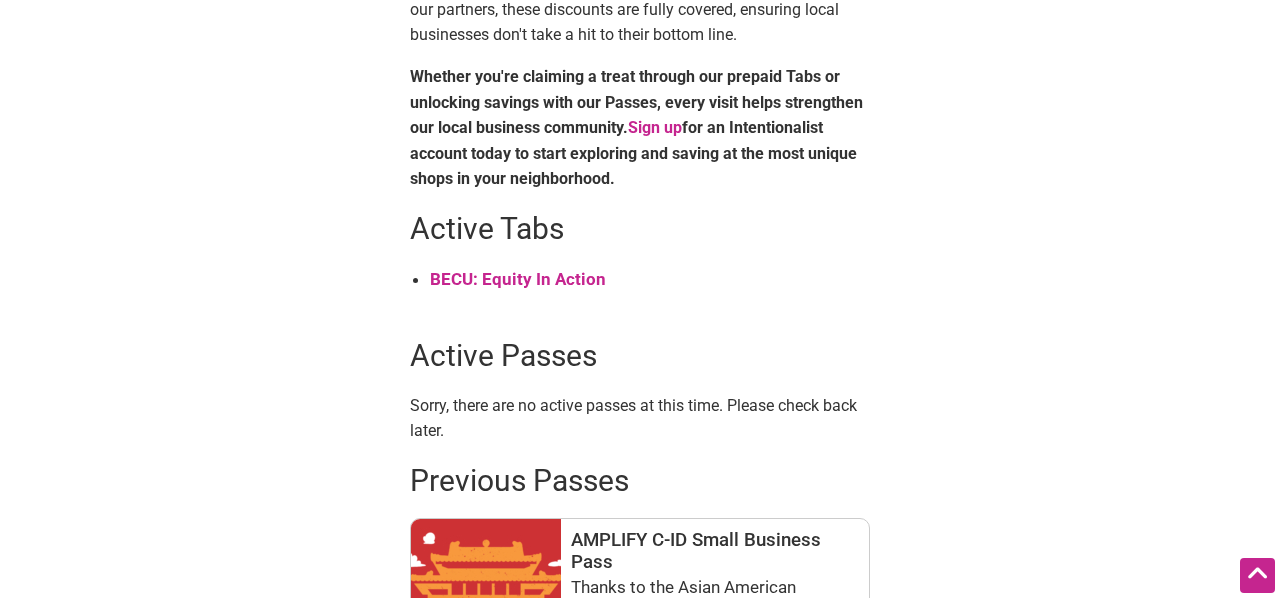 click on "BECU: Equity In Action" at bounding box center (518, 279) 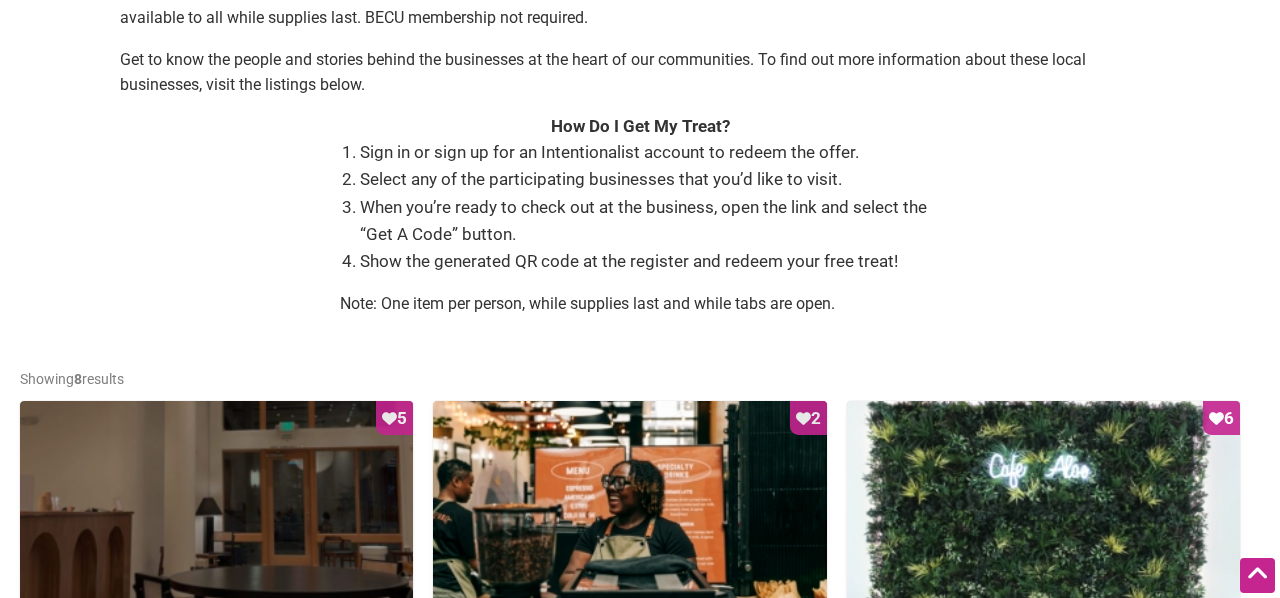 scroll, scrollTop: 634, scrollLeft: 0, axis: vertical 